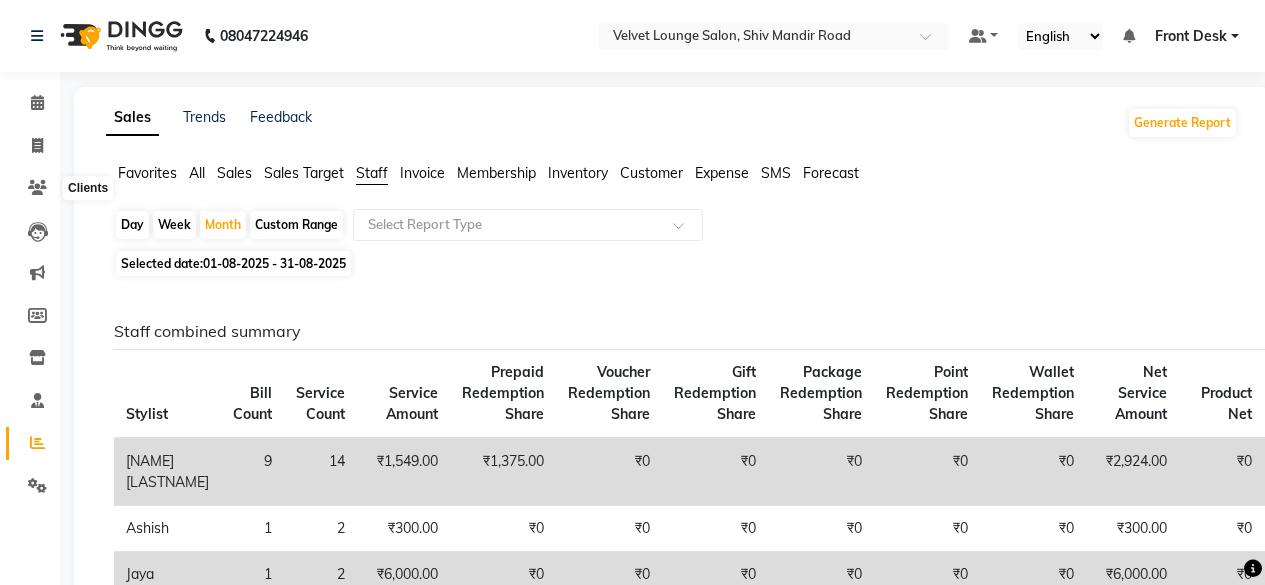 scroll, scrollTop: 0, scrollLeft: 0, axis: both 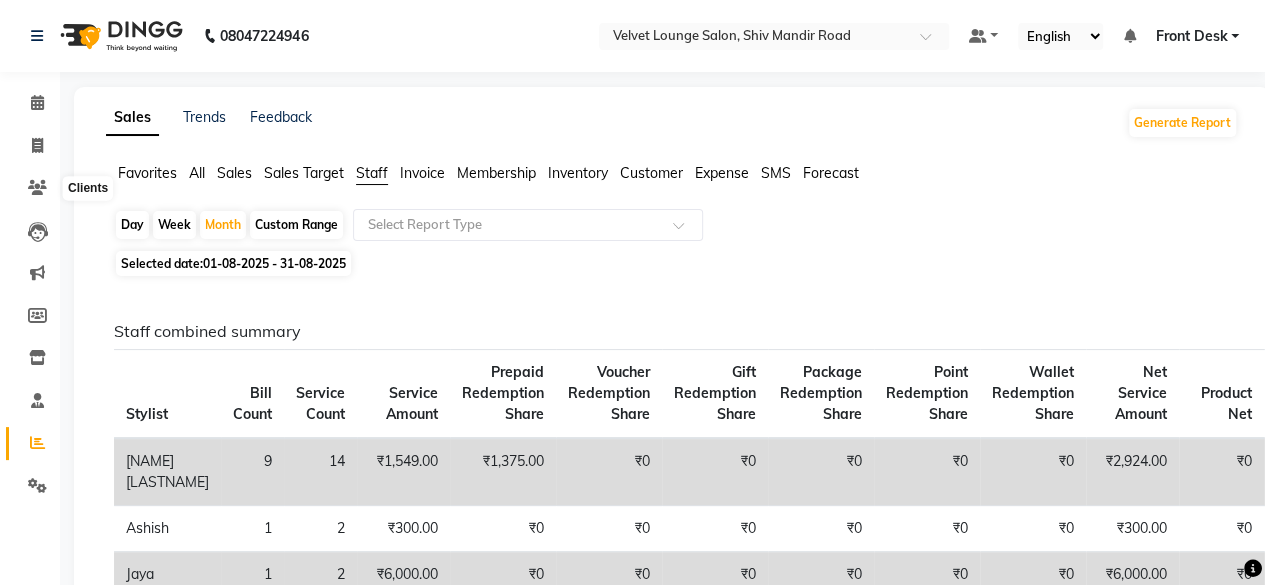 click 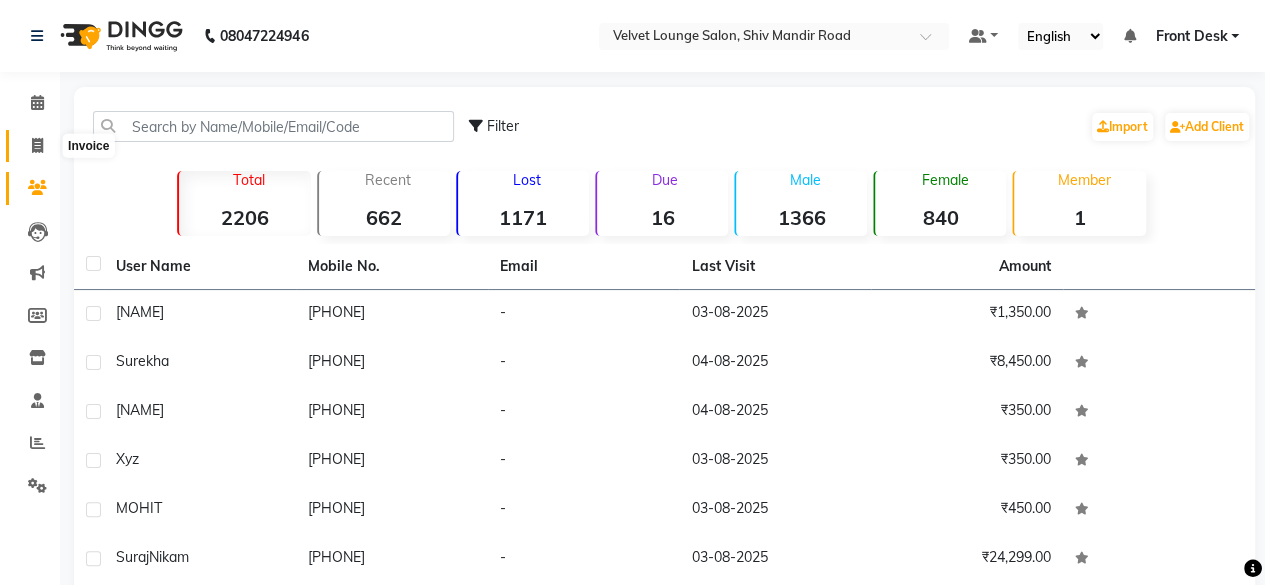click 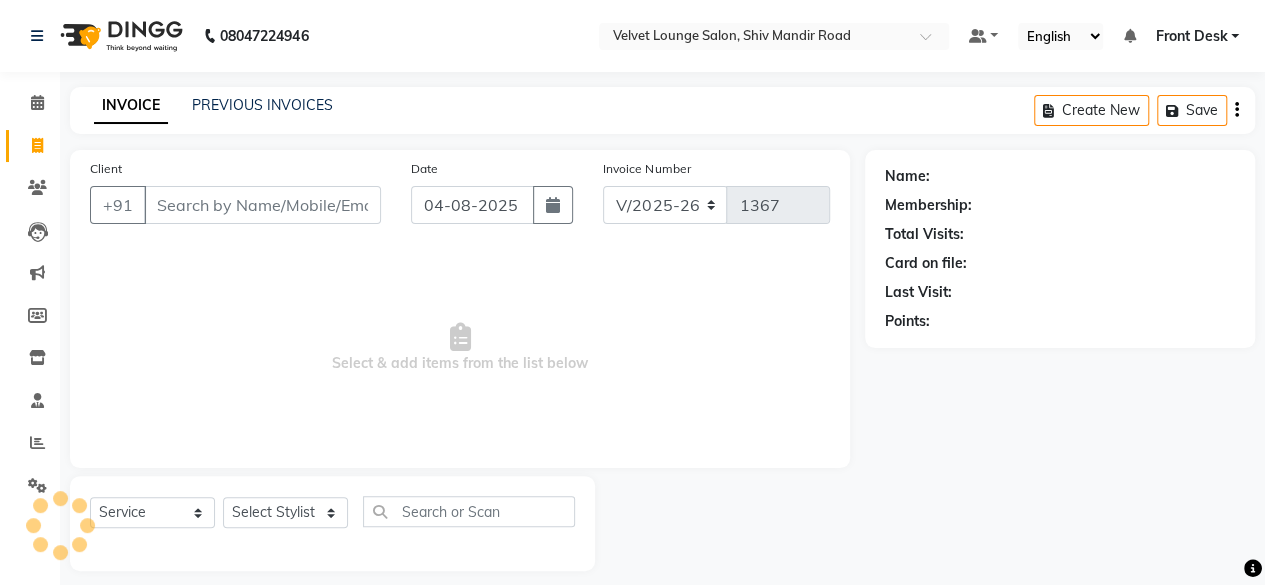 scroll, scrollTop: 15, scrollLeft: 0, axis: vertical 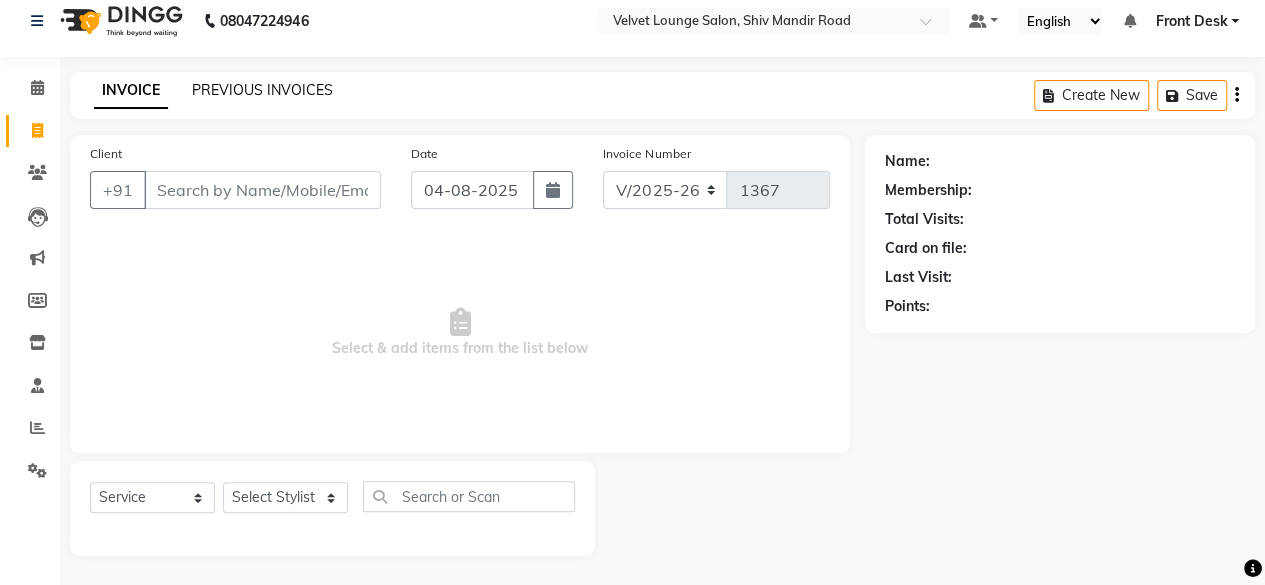 click on "PREVIOUS INVOICES" 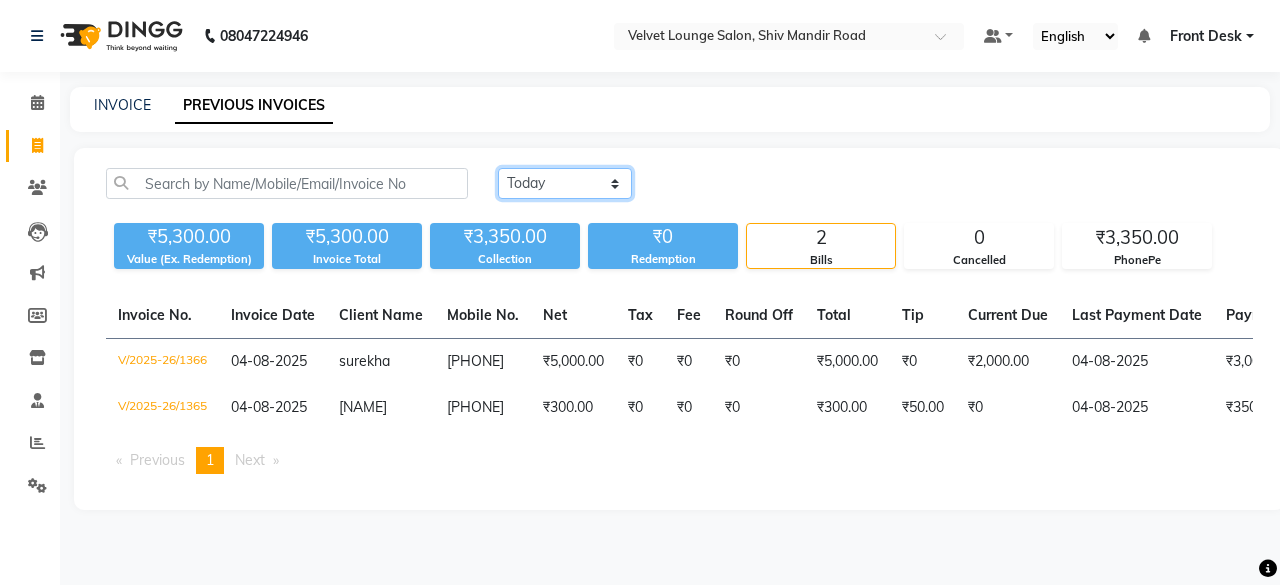 click on "Today Yesterday Custom Range" 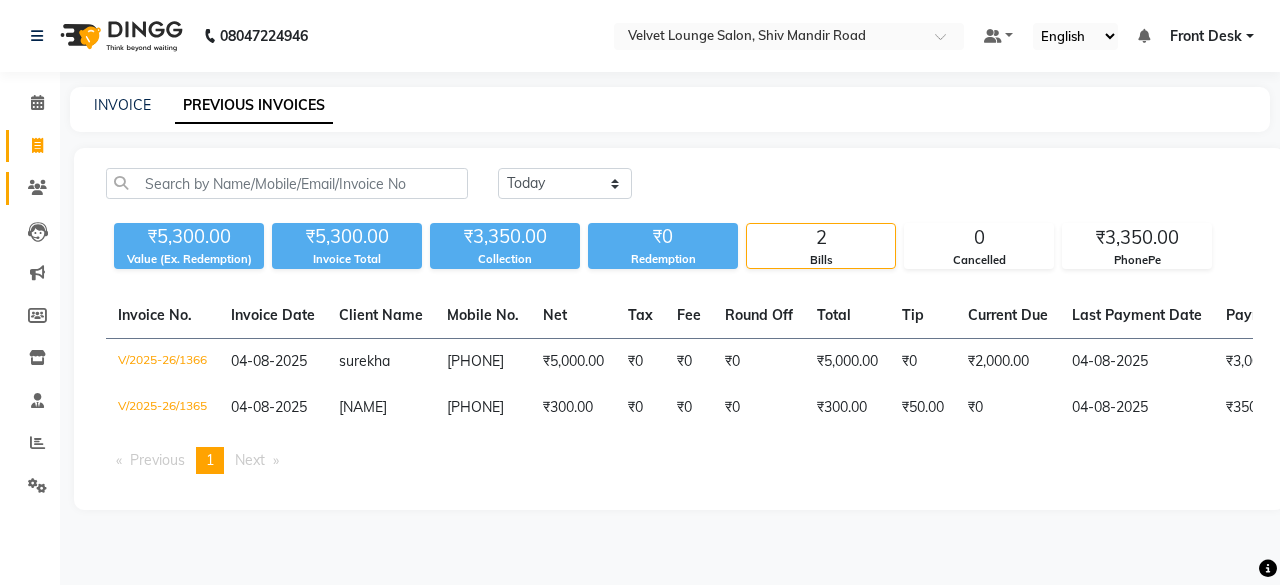 click on "Clients" 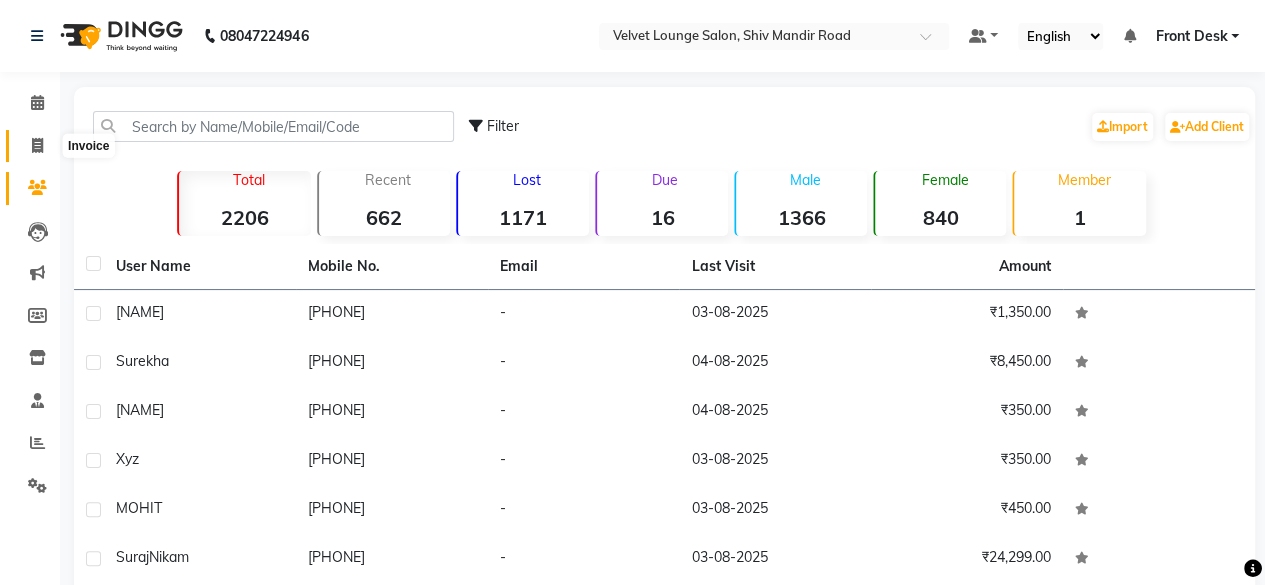 click 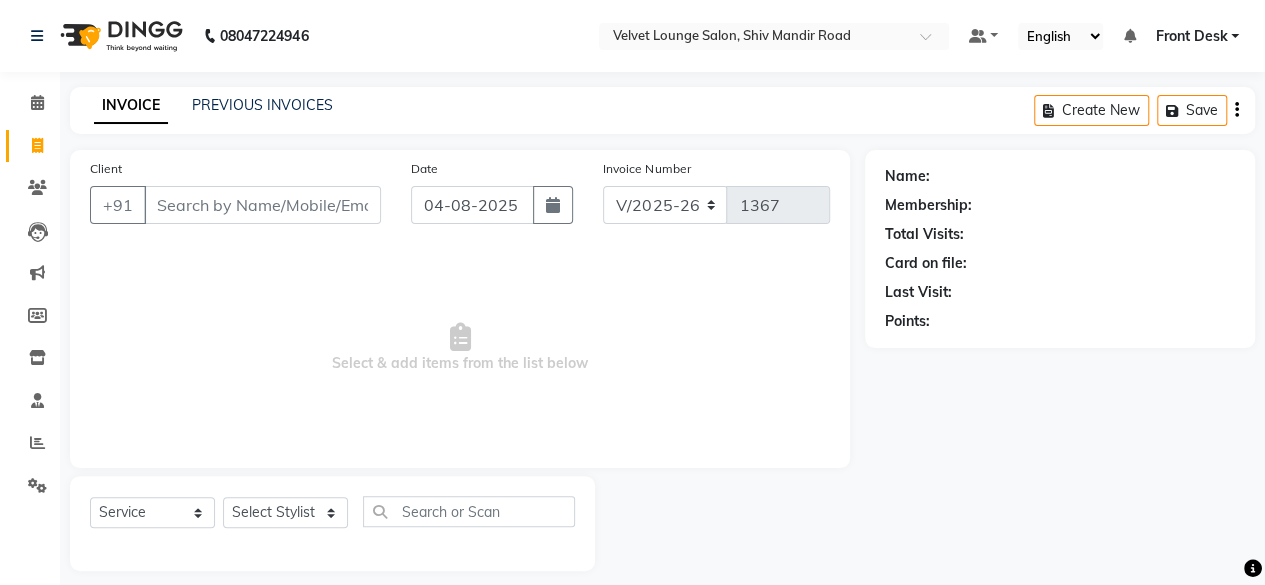 scroll, scrollTop: 15, scrollLeft: 0, axis: vertical 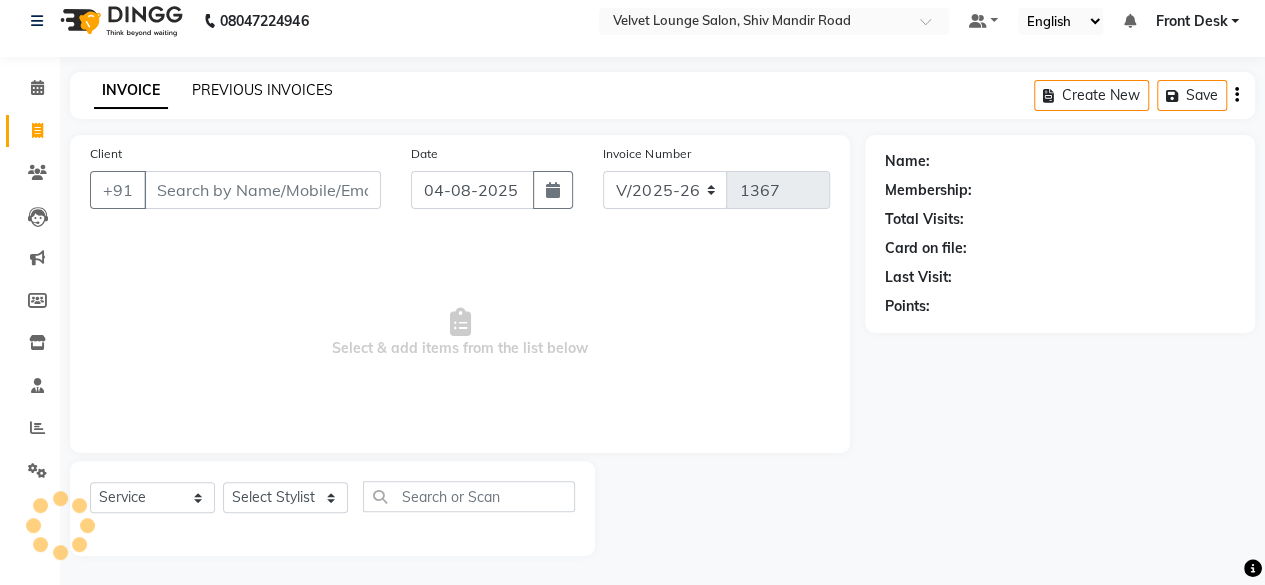 click on "PREVIOUS INVOICES" 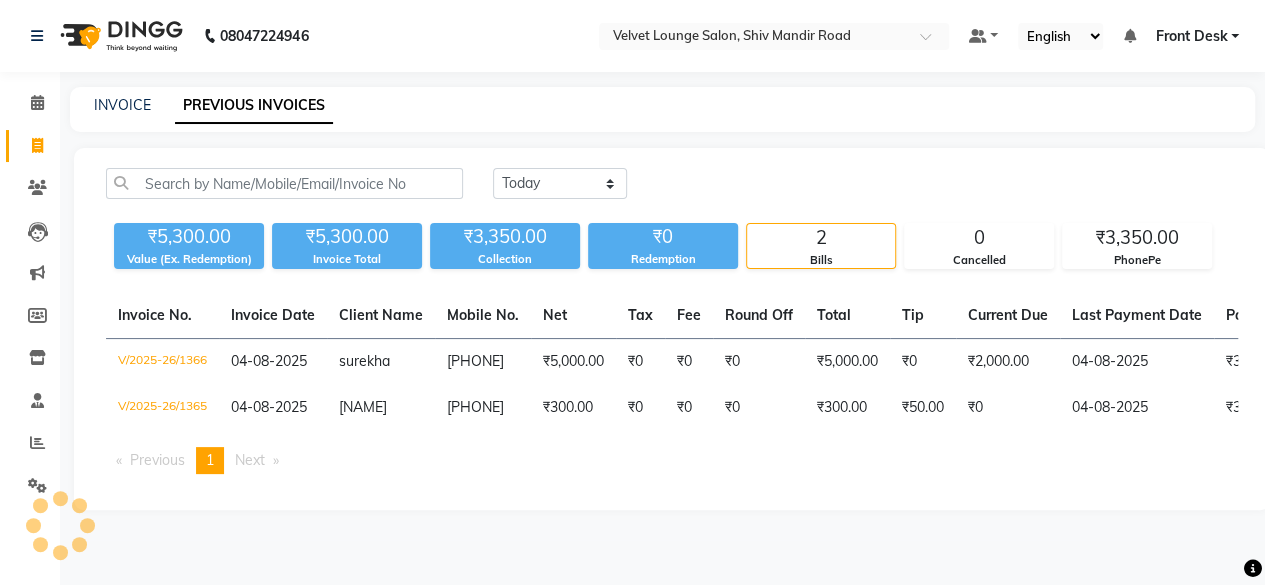scroll, scrollTop: 0, scrollLeft: 0, axis: both 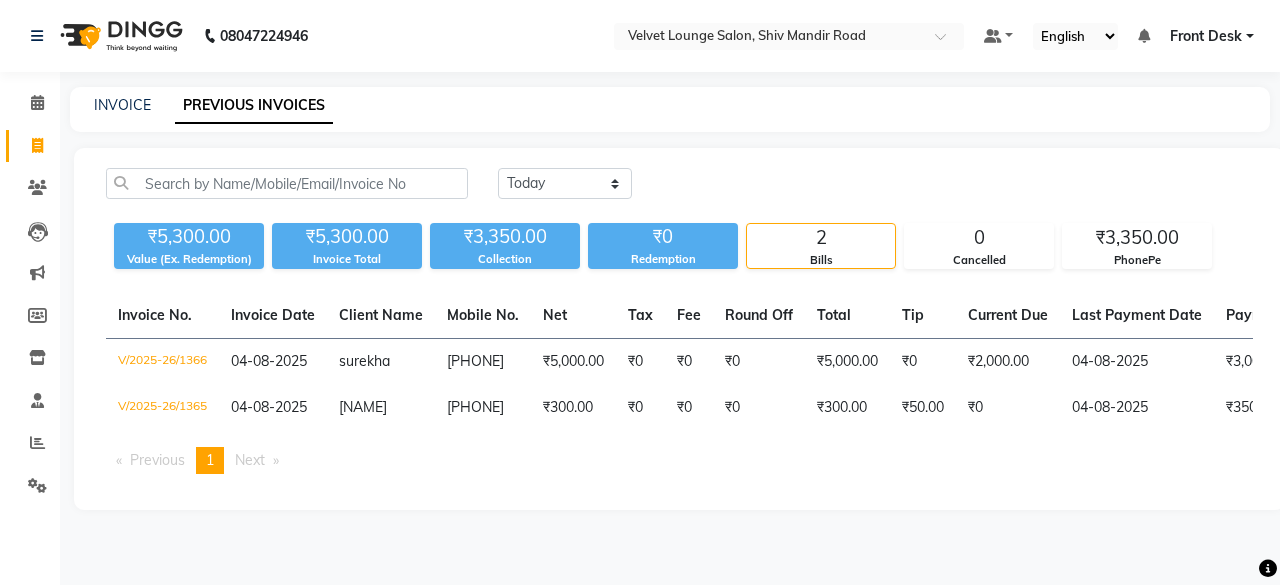 click on "Today Yesterday Custom Range ₹5,300.00 Value (Ex. Redemption) ₹5,300.00 Invoice Total  ₹3,350.00 Collection ₹0 Redemption 2 Bills 0 Cancelled ₹3,350.00 PhonePe  Invoice No.   Invoice Date   Client Name   Mobile No.   Net   Tax   Fee   Round Off   Total   Tip   Current Due   Last Payment Date   Payment Amount   Payment Methods   Cancel Reason   Status   V/2025-26/1366  04-08-2025 [NAME]   [PHONE] ₹5,000.00 ₹0  ₹0  ₹0 ₹5,000.00 ₹0 ₹2,000.00 04-08-2025 ₹3,000.00  PhonePe - PARTIAL PAID  V/2025-26/1365  04-08-2025 [NAME]   [PHONE] ₹300.00 ₹0  ₹0  ₹0 ₹300.00 ₹50.00 ₹0 04-08-2025 ₹350.00  PhonePe,  PhonePe - PAID  Previous  page  1 / 1  You're on page  1  Next  page" 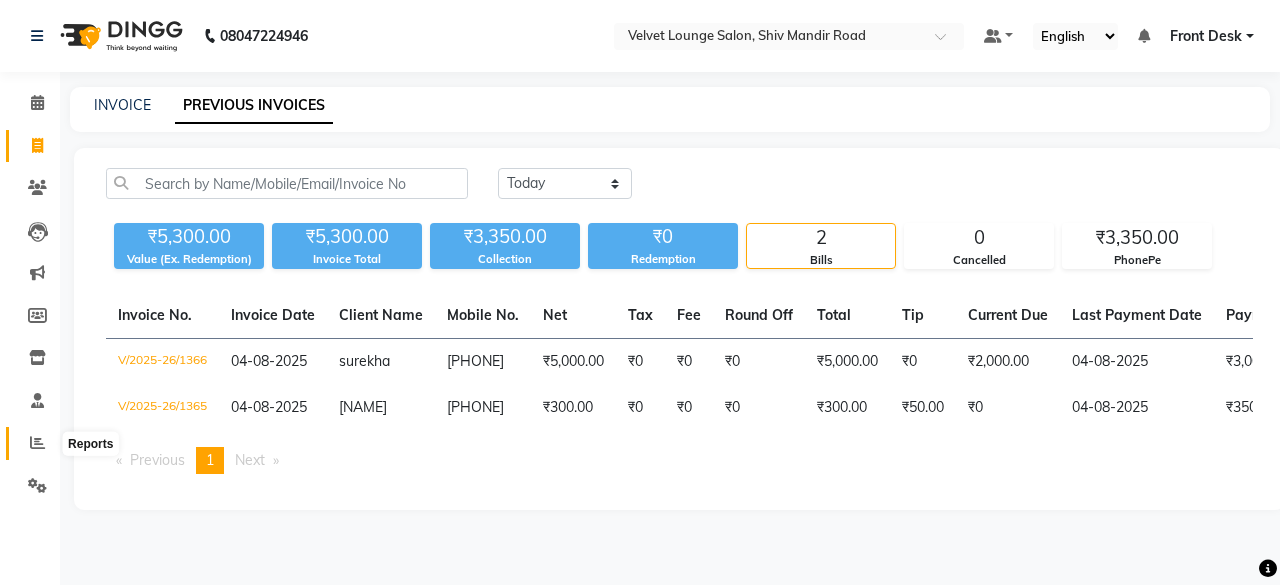 click 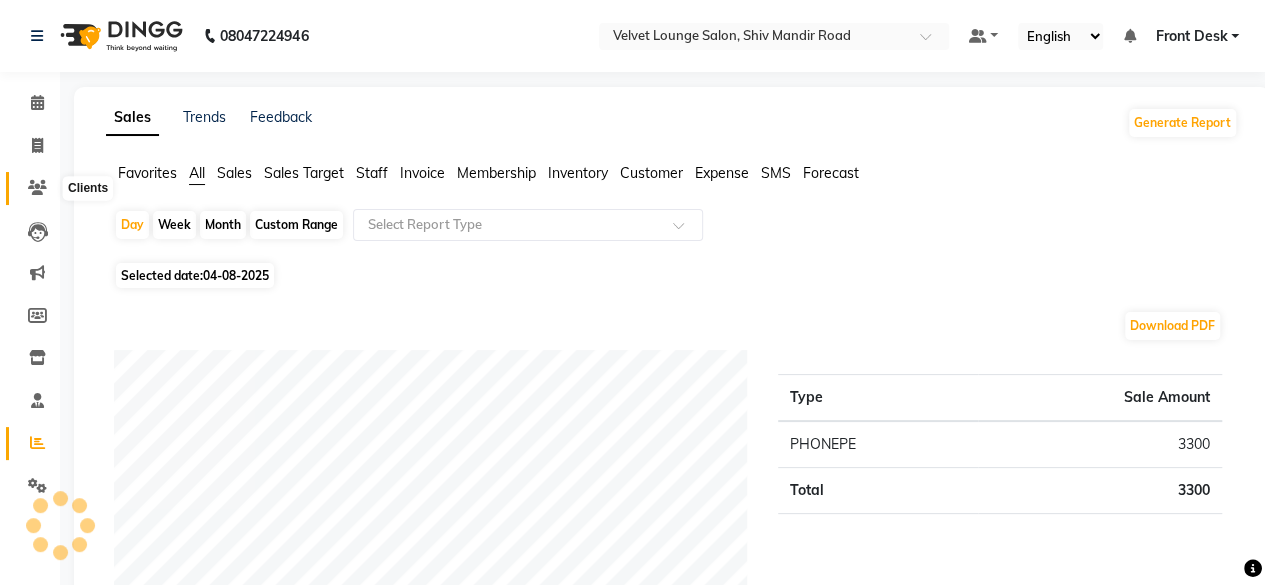 click 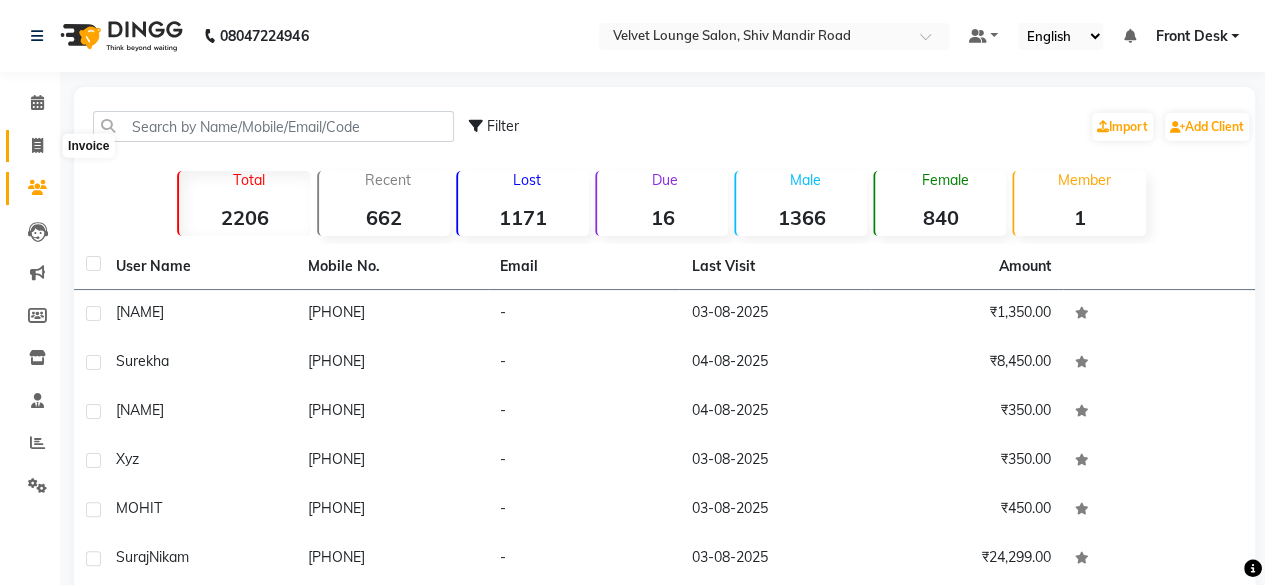 click 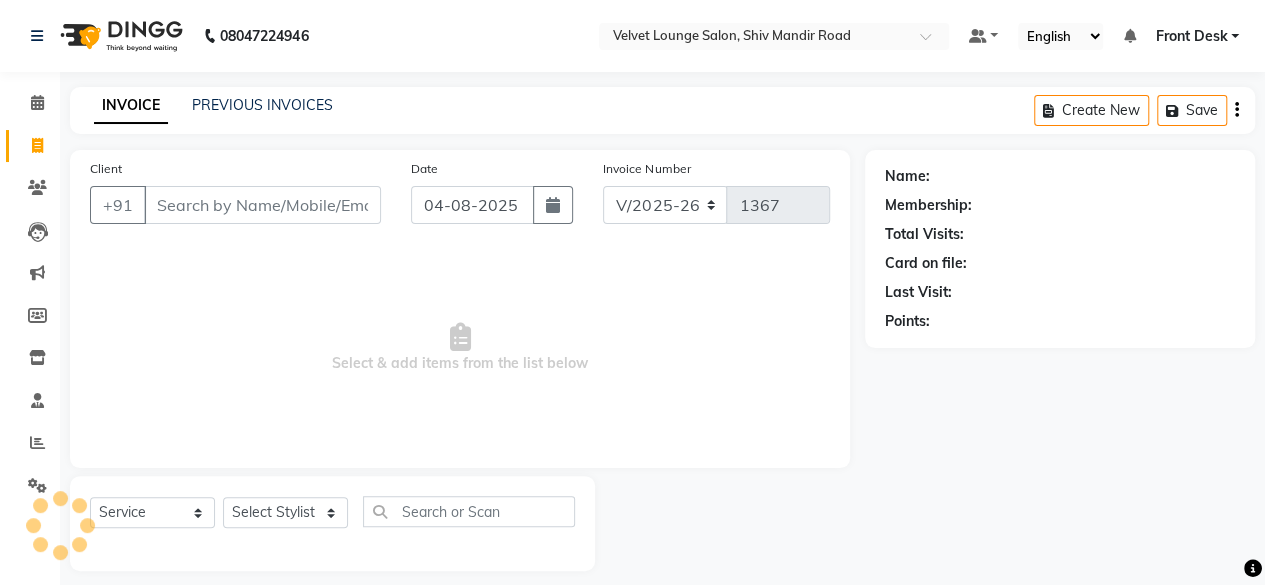 scroll, scrollTop: 15, scrollLeft: 0, axis: vertical 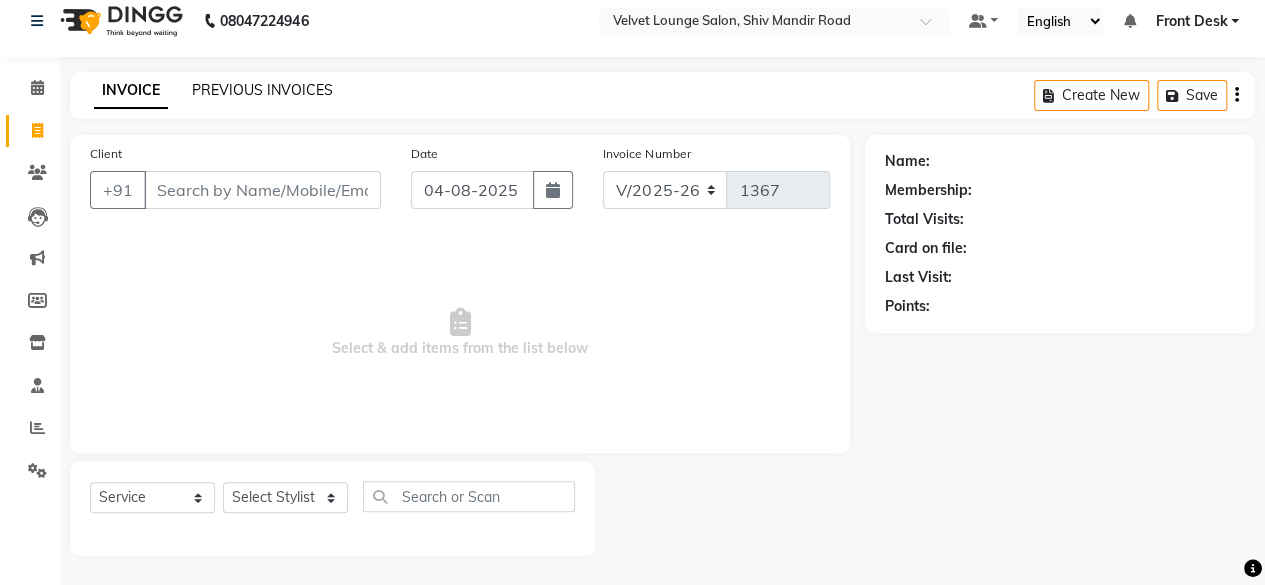 click on "PREVIOUS INVOICES" 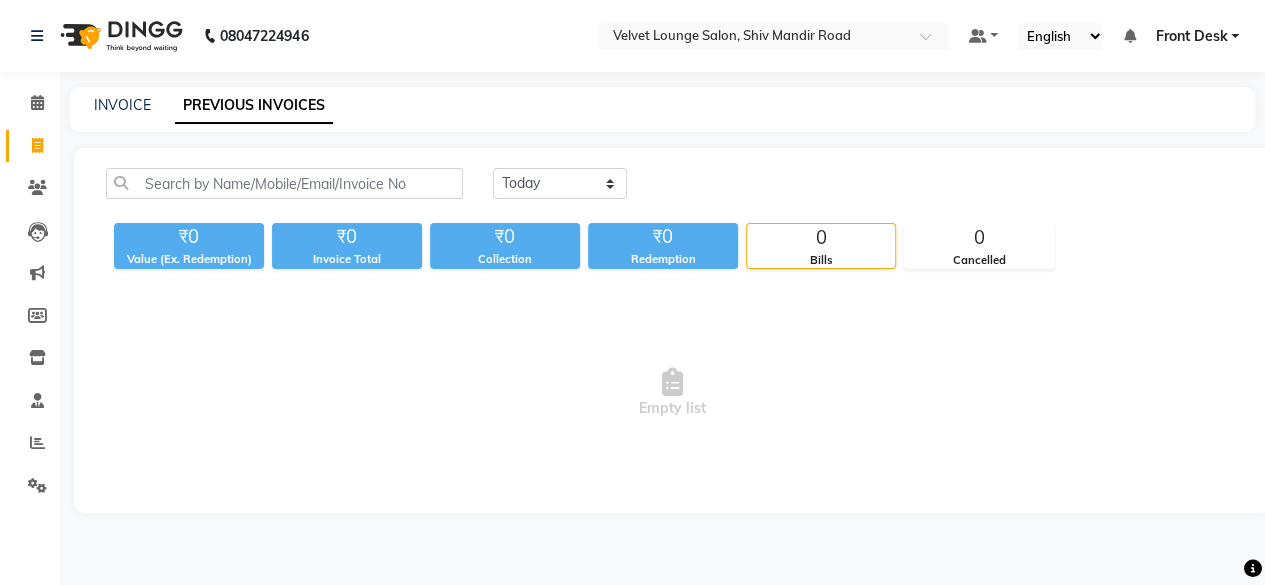 scroll, scrollTop: 0, scrollLeft: 0, axis: both 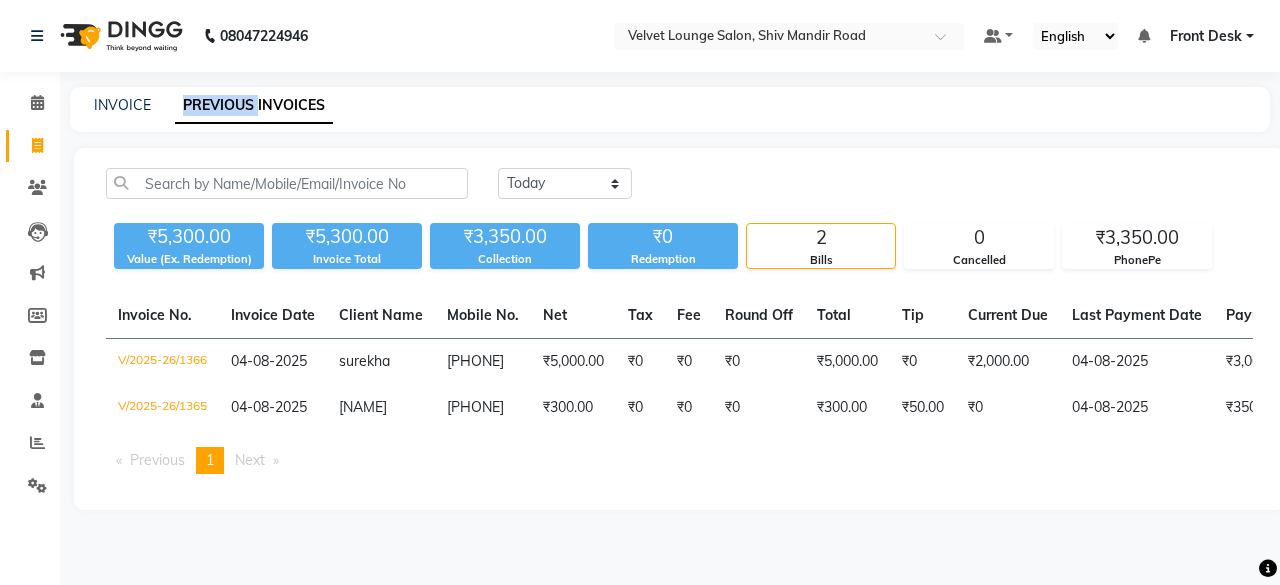 click on "INVOICE PREVIOUS INVOICES" 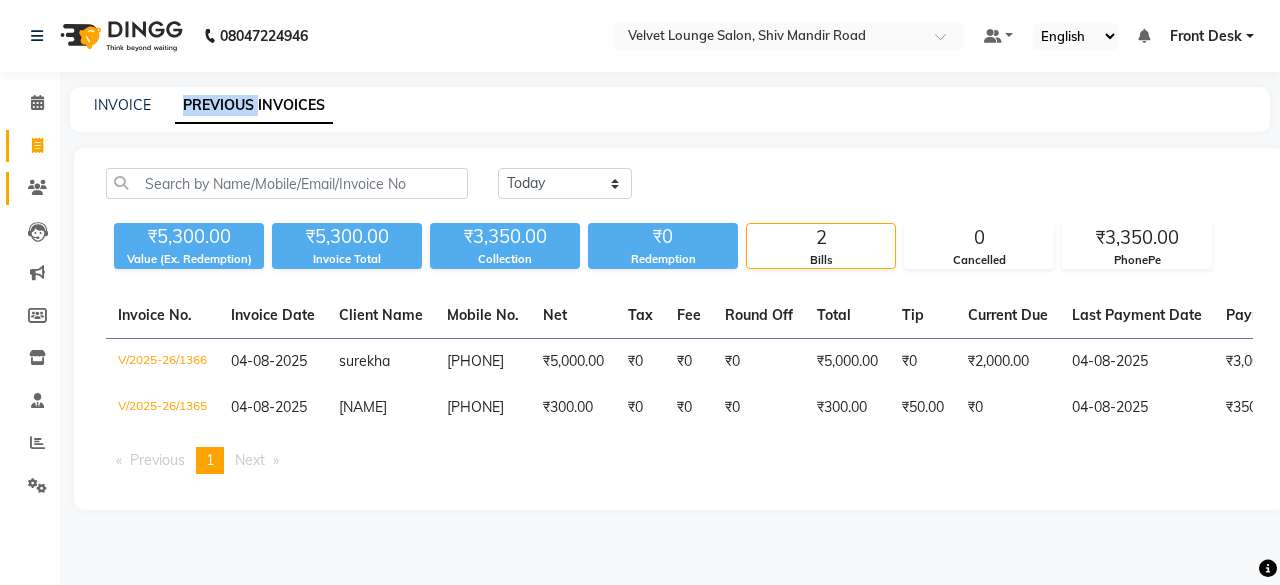click on "Clients" 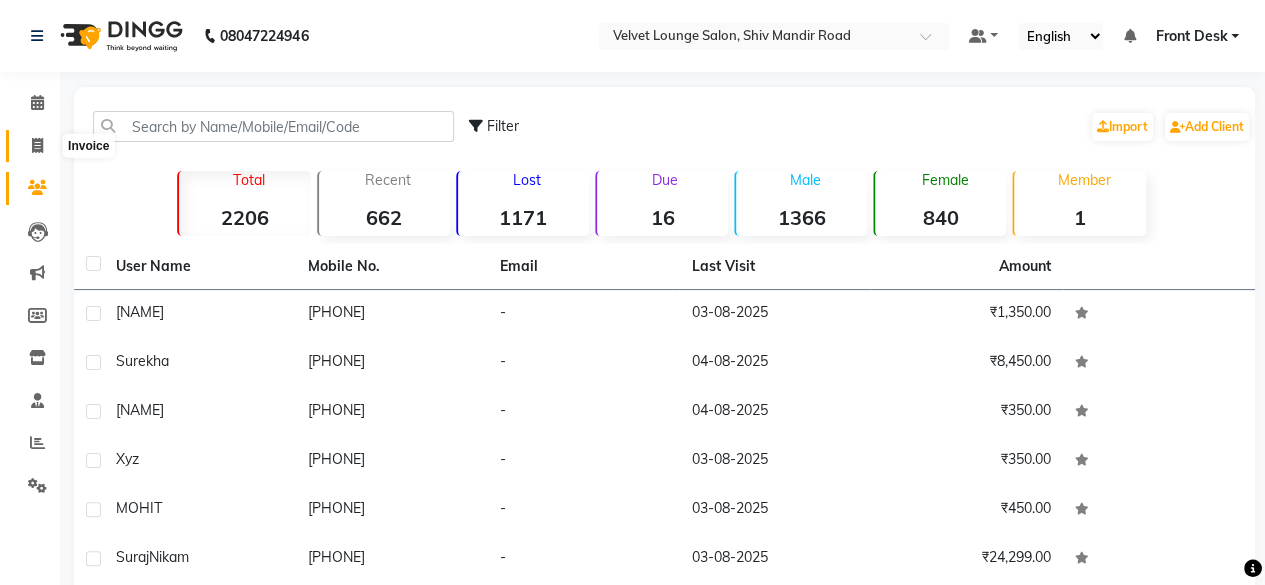 click 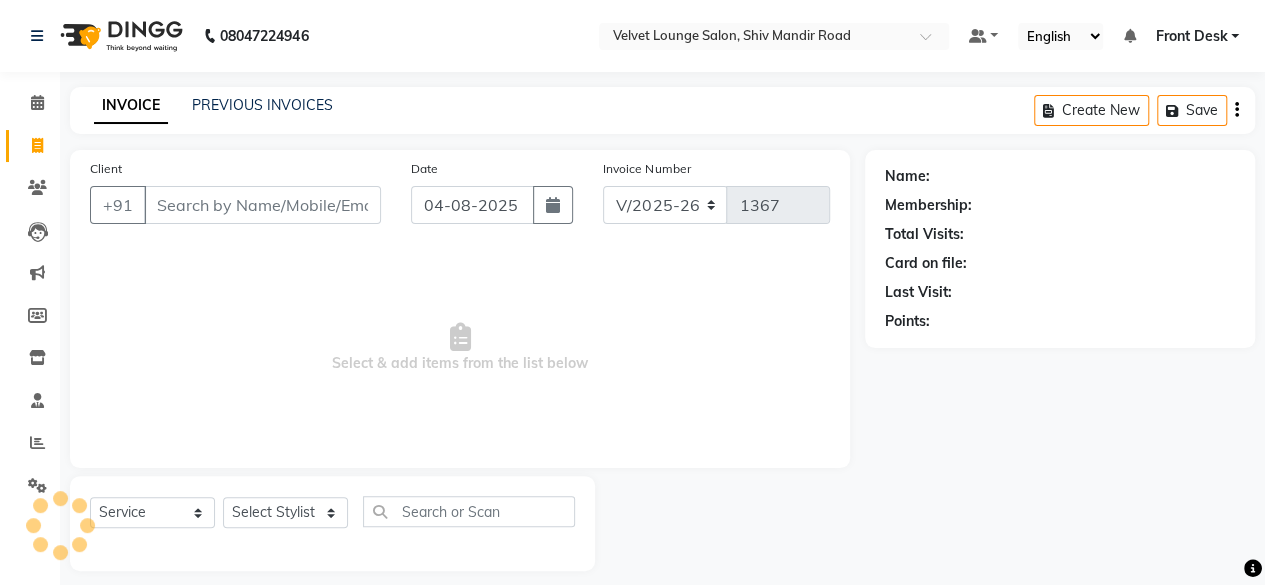 scroll, scrollTop: 15, scrollLeft: 0, axis: vertical 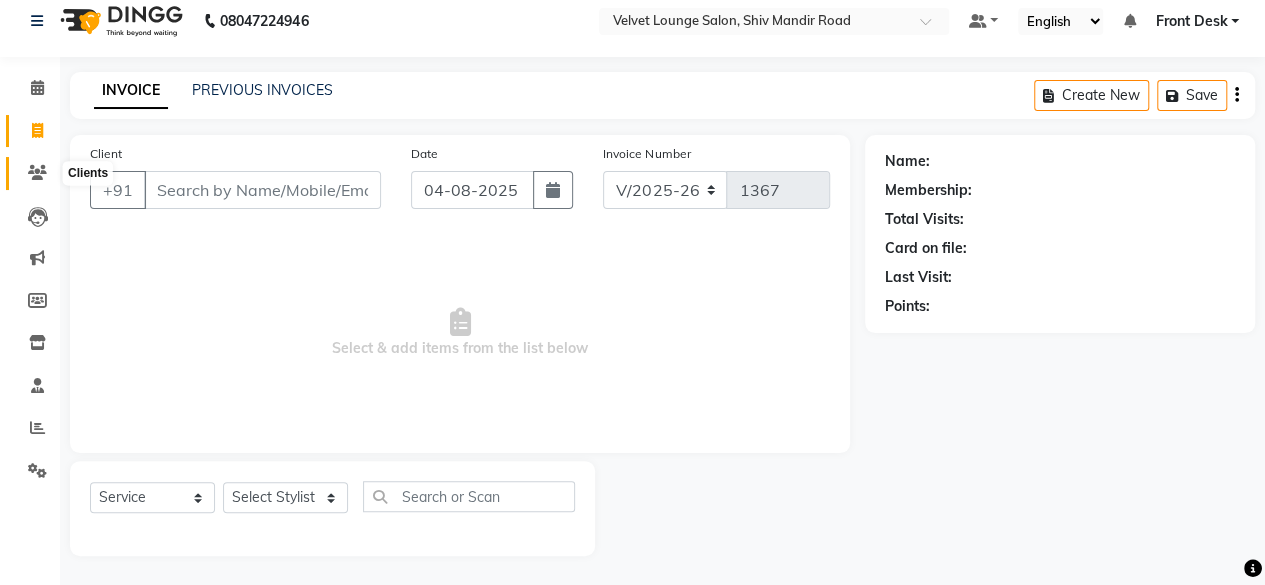 click 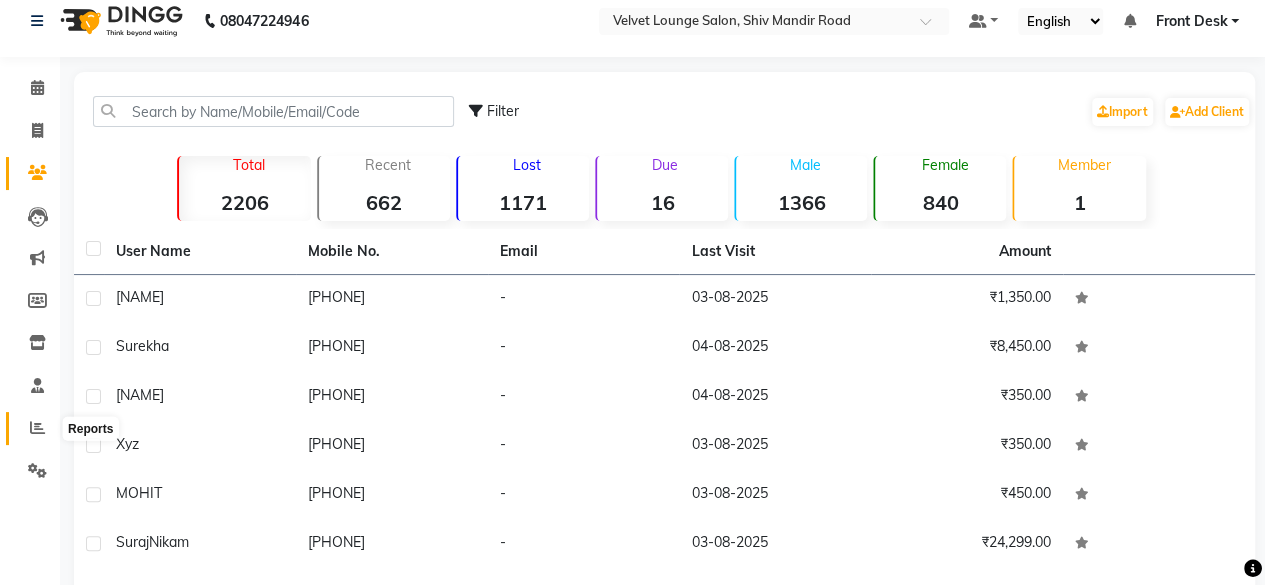click 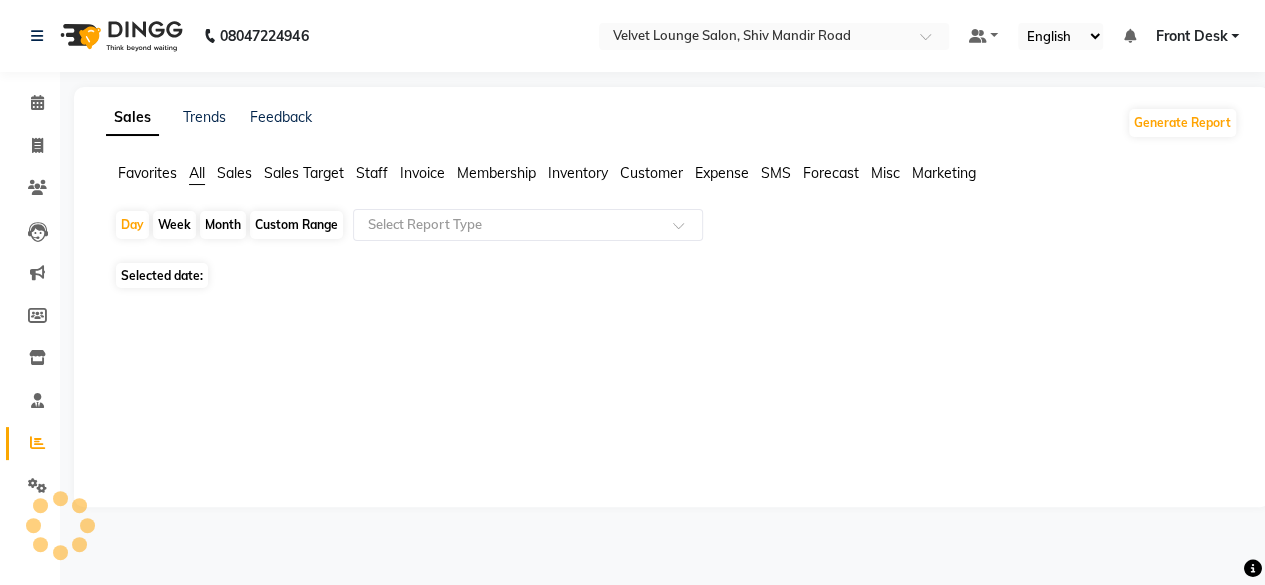 scroll, scrollTop: 0, scrollLeft: 0, axis: both 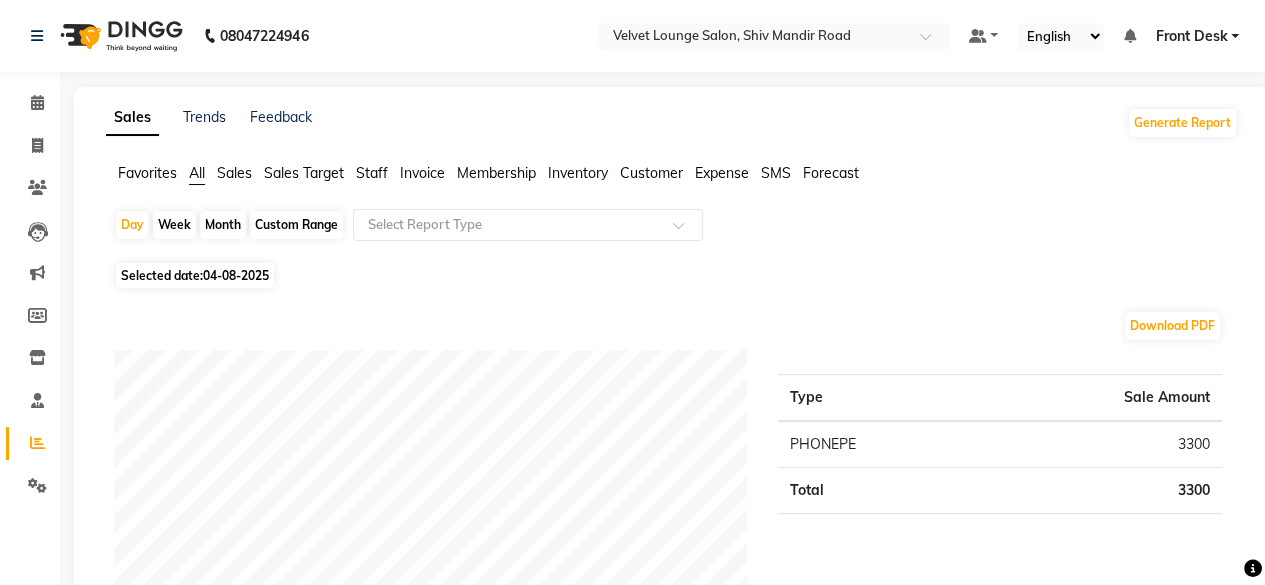 click on "Month" 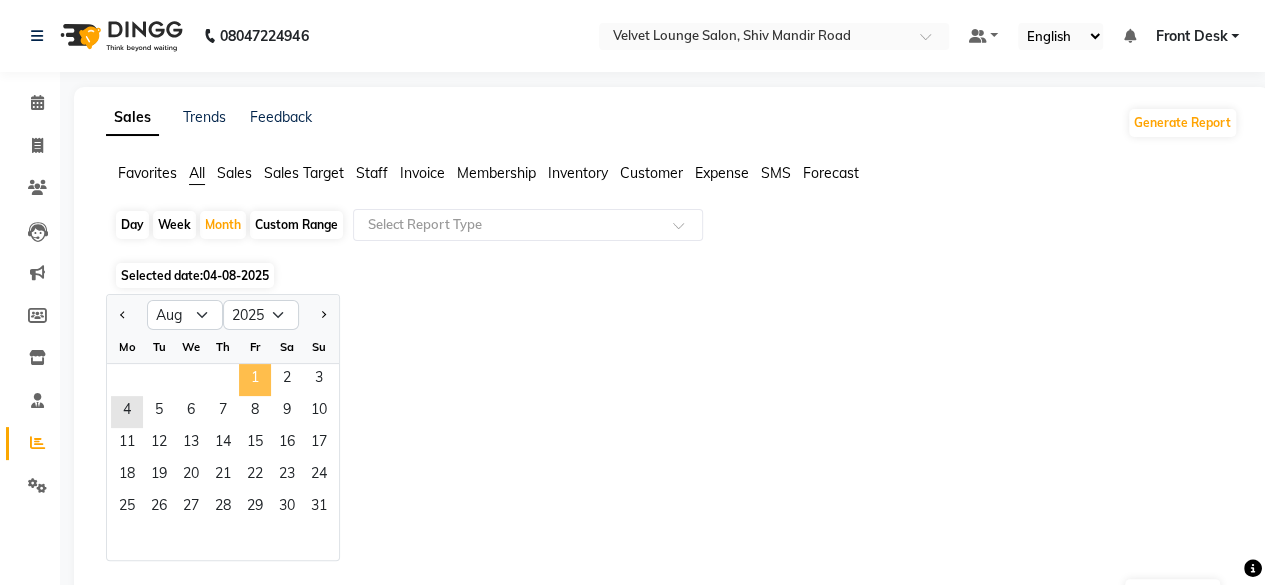 click on "1" 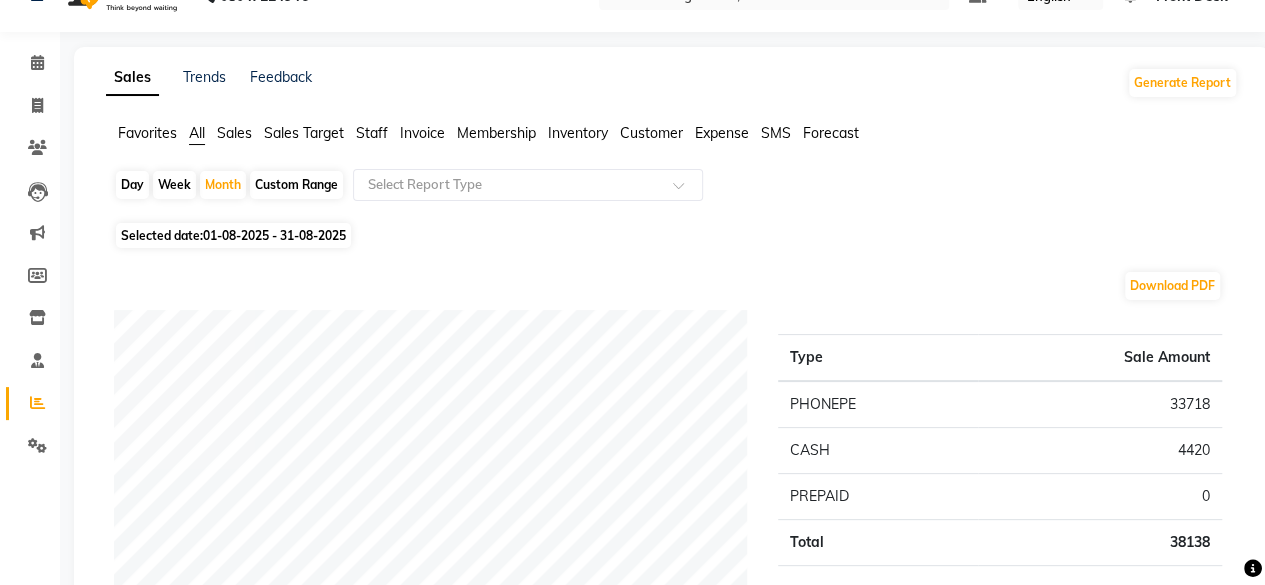 scroll, scrollTop: 0, scrollLeft: 0, axis: both 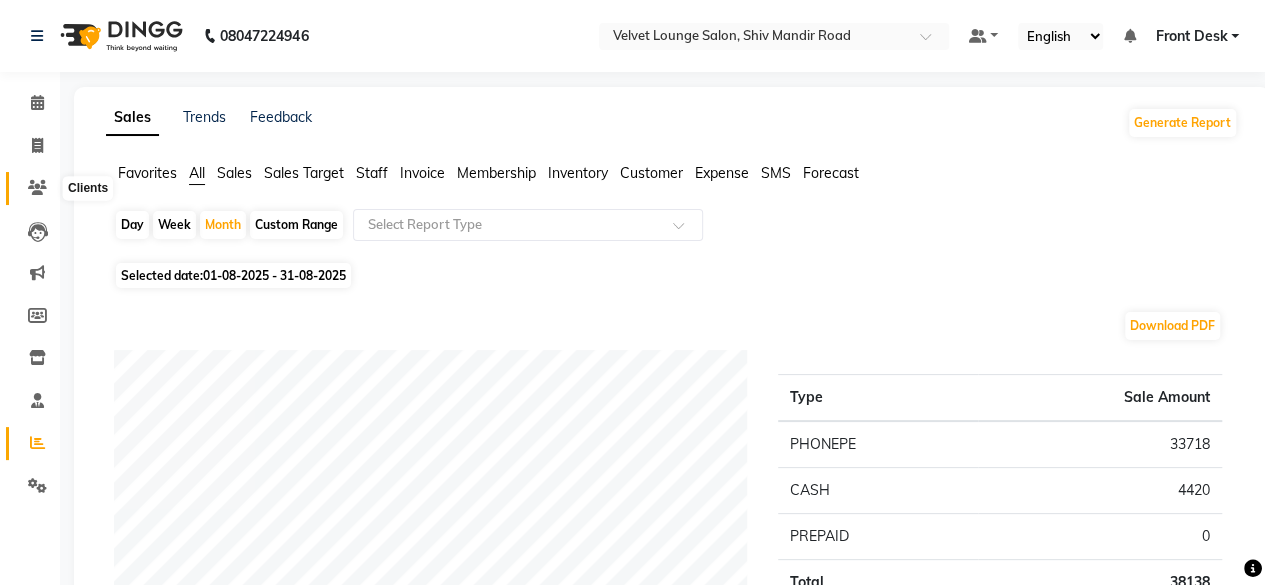 click 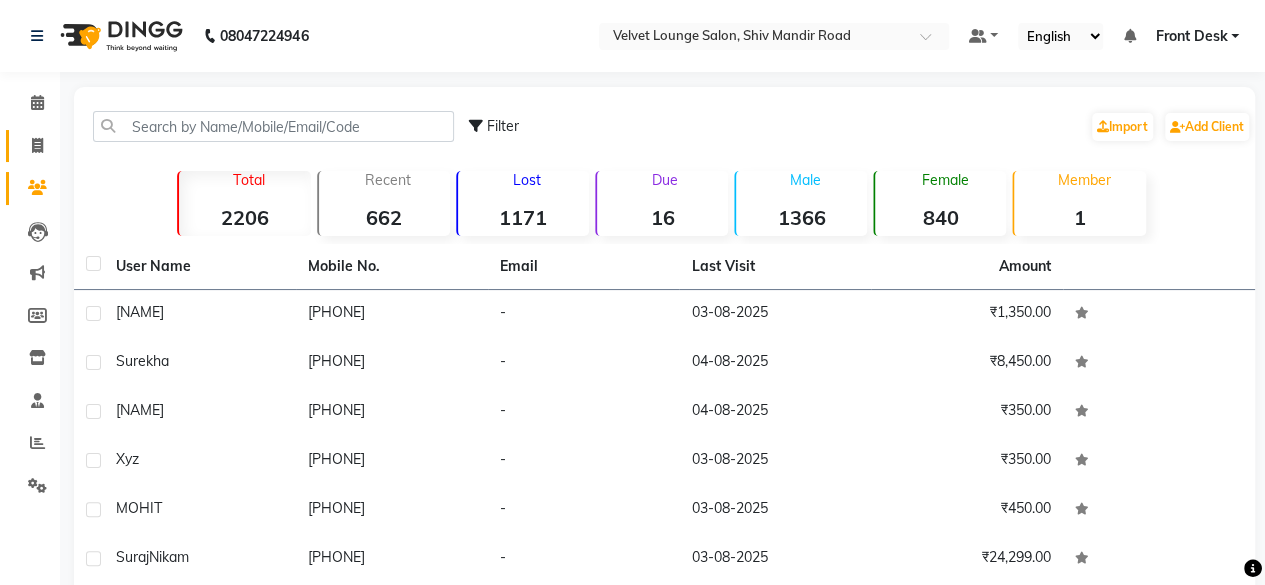 click on "Invoice" 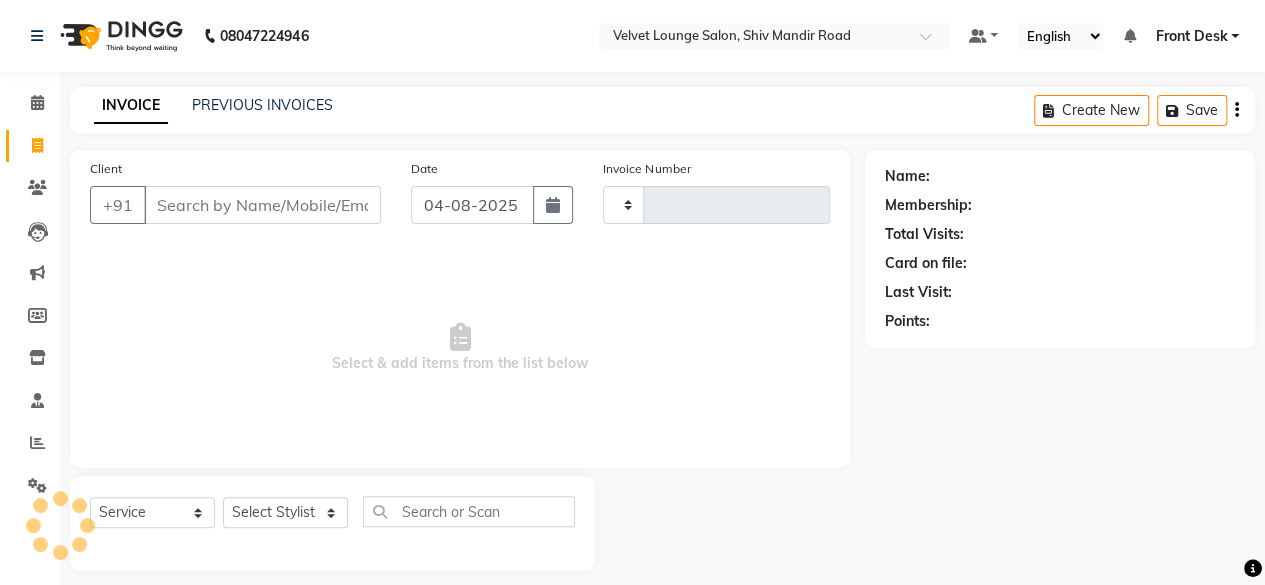 type on "1367" 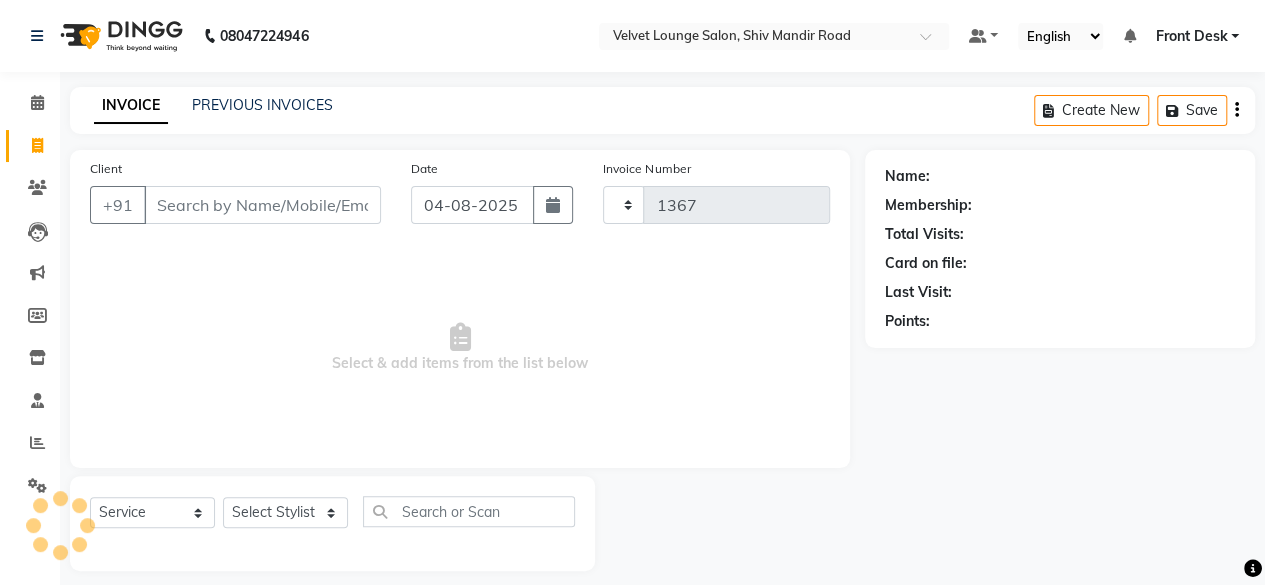 scroll, scrollTop: 15, scrollLeft: 0, axis: vertical 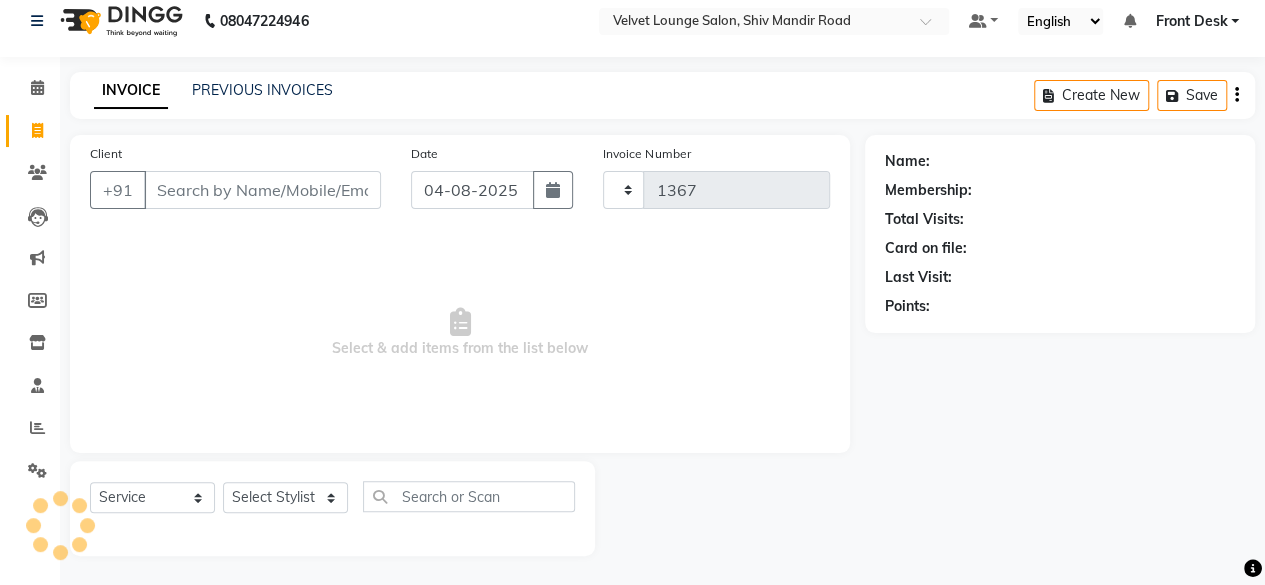 select on "5962" 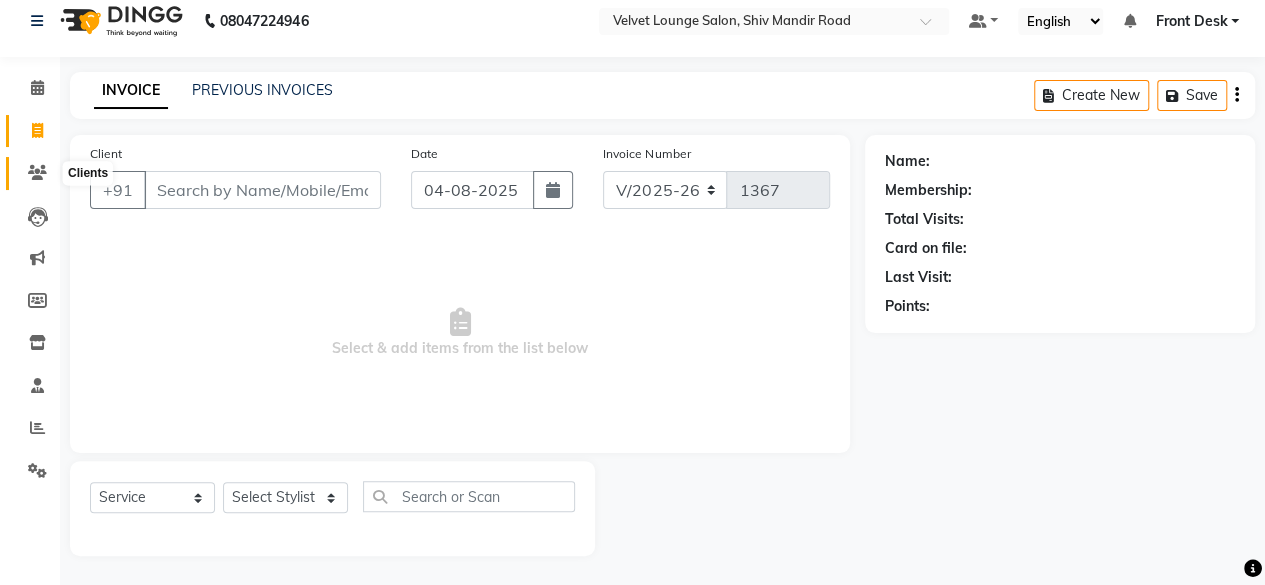 click 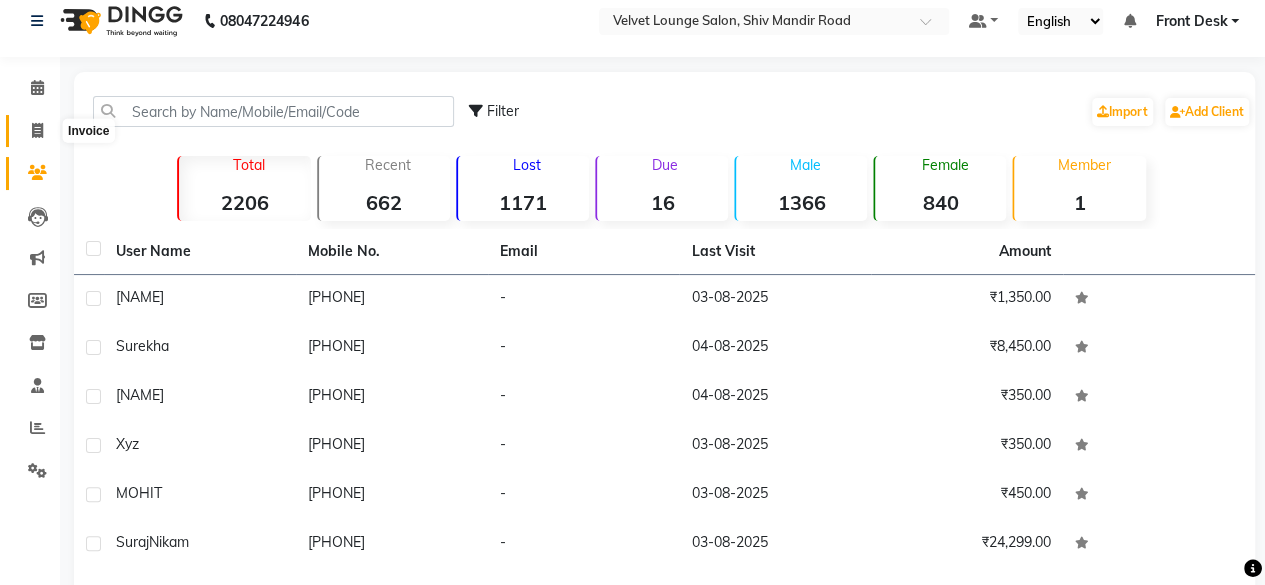 click 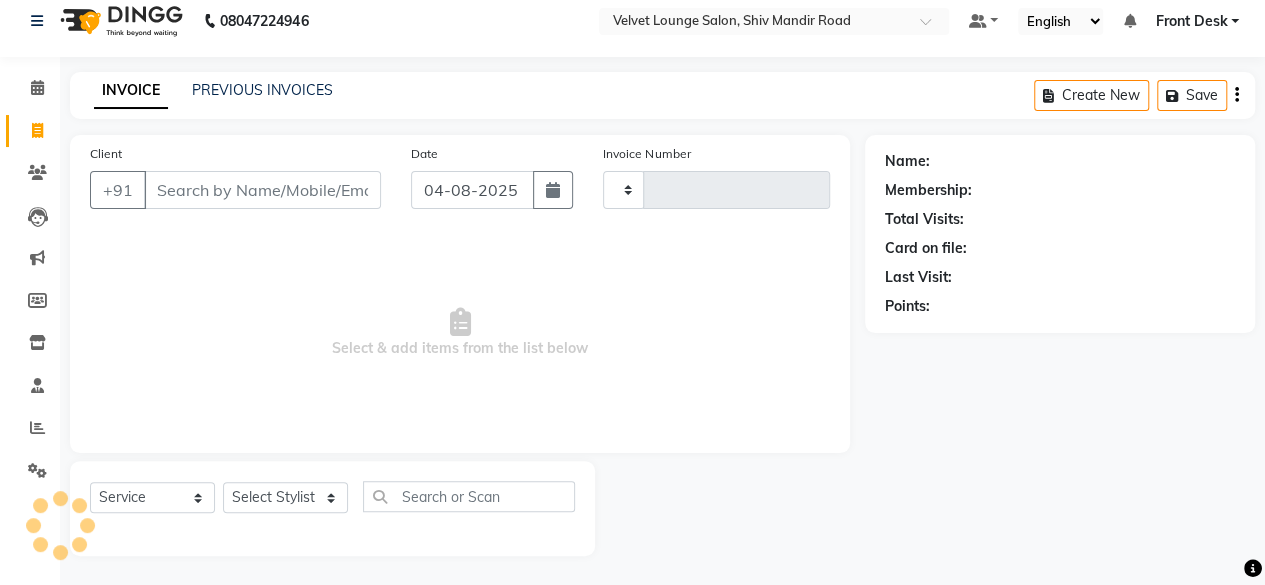 type on "1367" 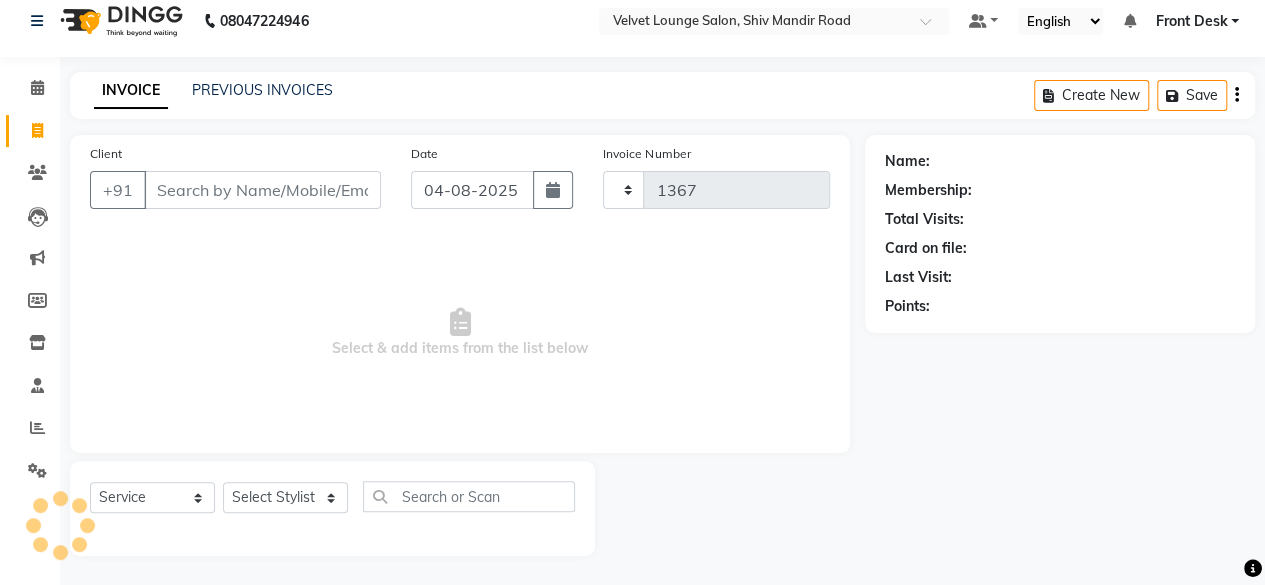 select on "5962" 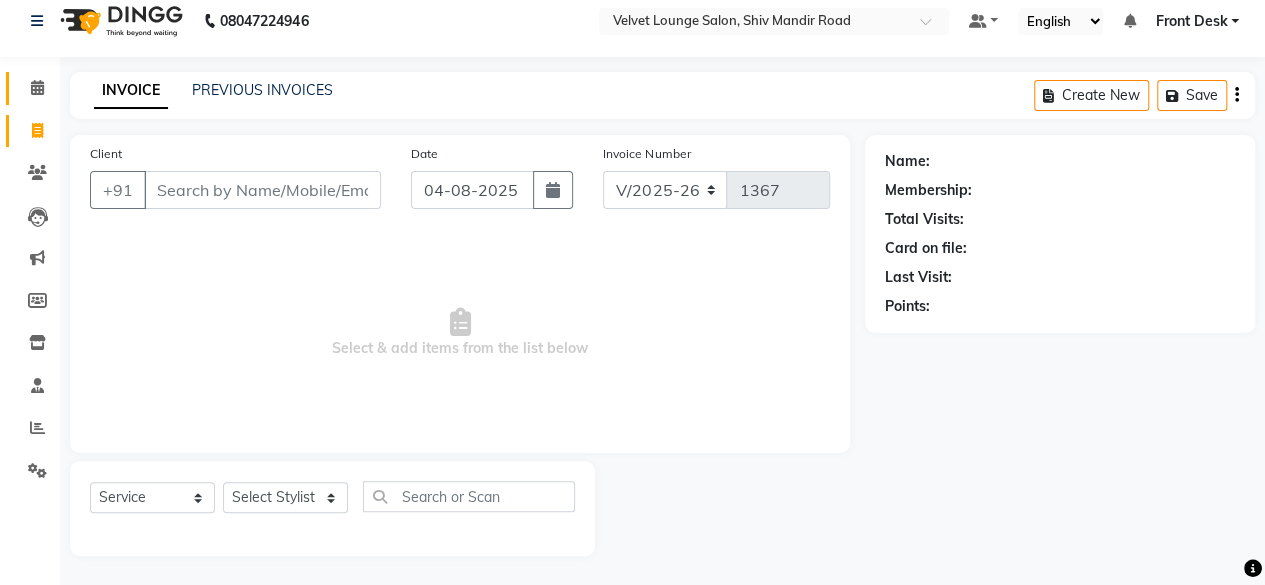 click on "Calendar" 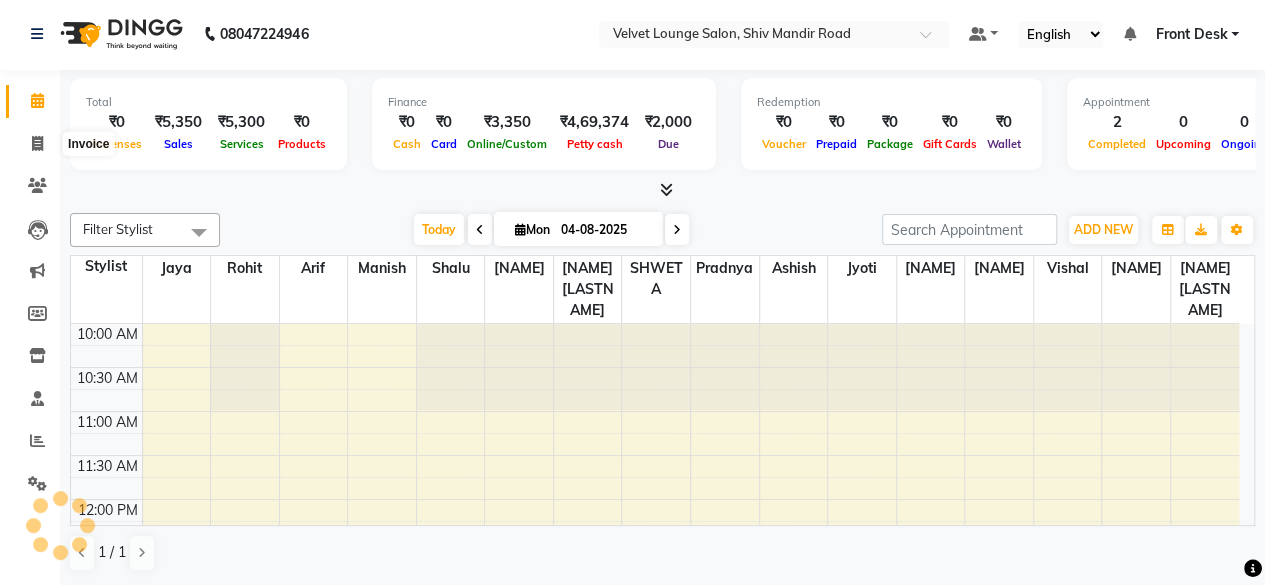 scroll, scrollTop: 0, scrollLeft: 0, axis: both 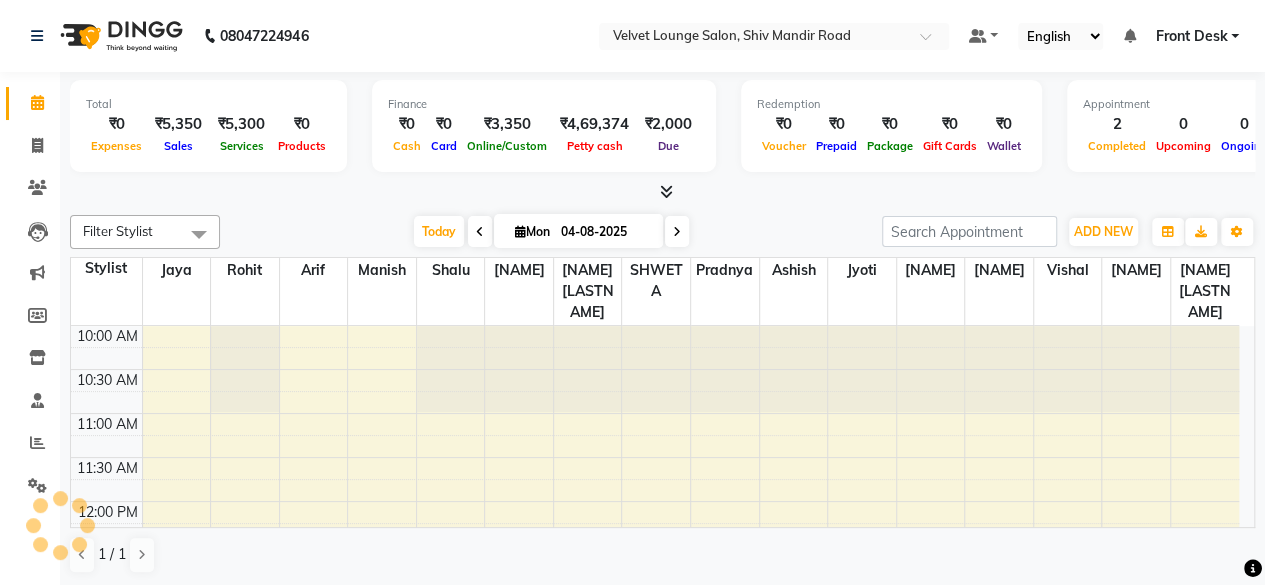 click at bounding box center (106, 446) 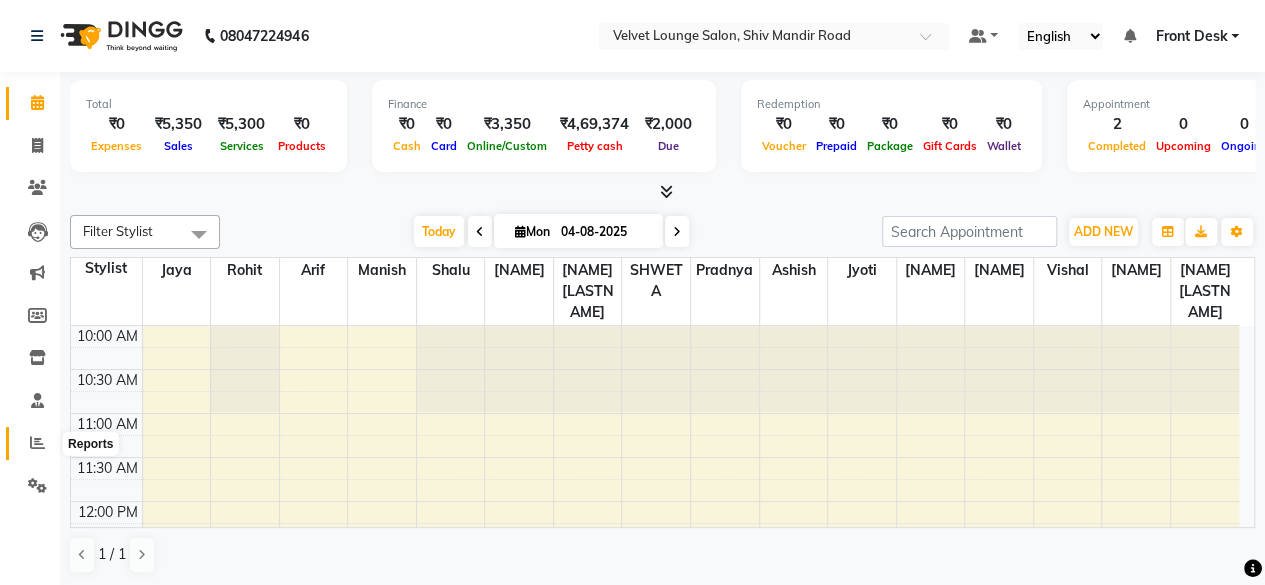 click 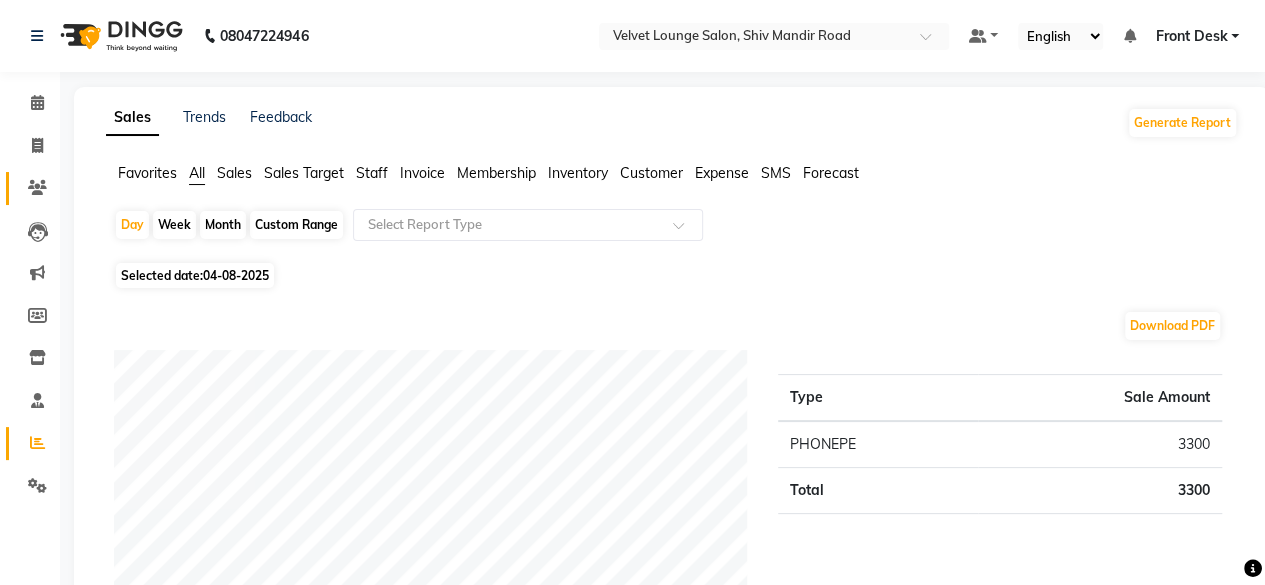 click on "Clients" 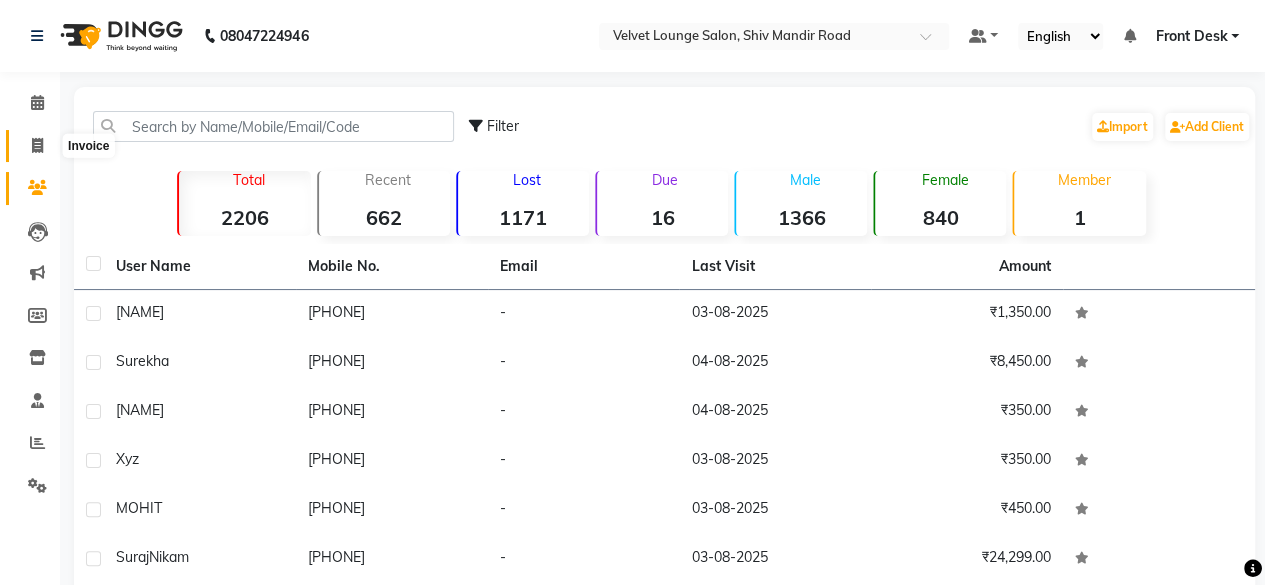 click 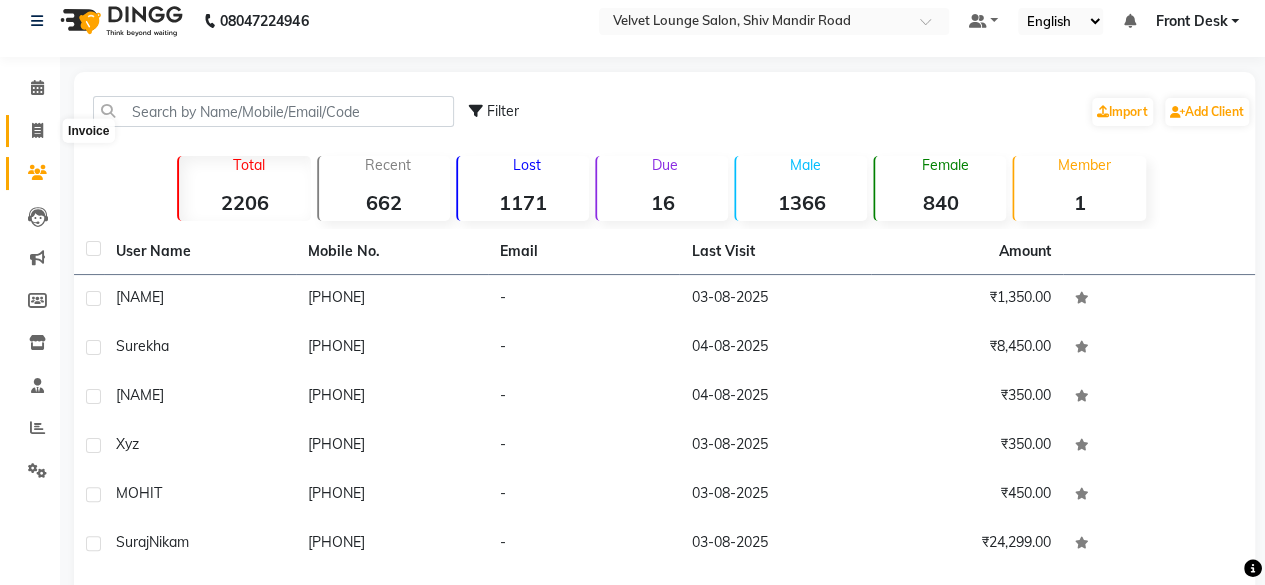 select on "service" 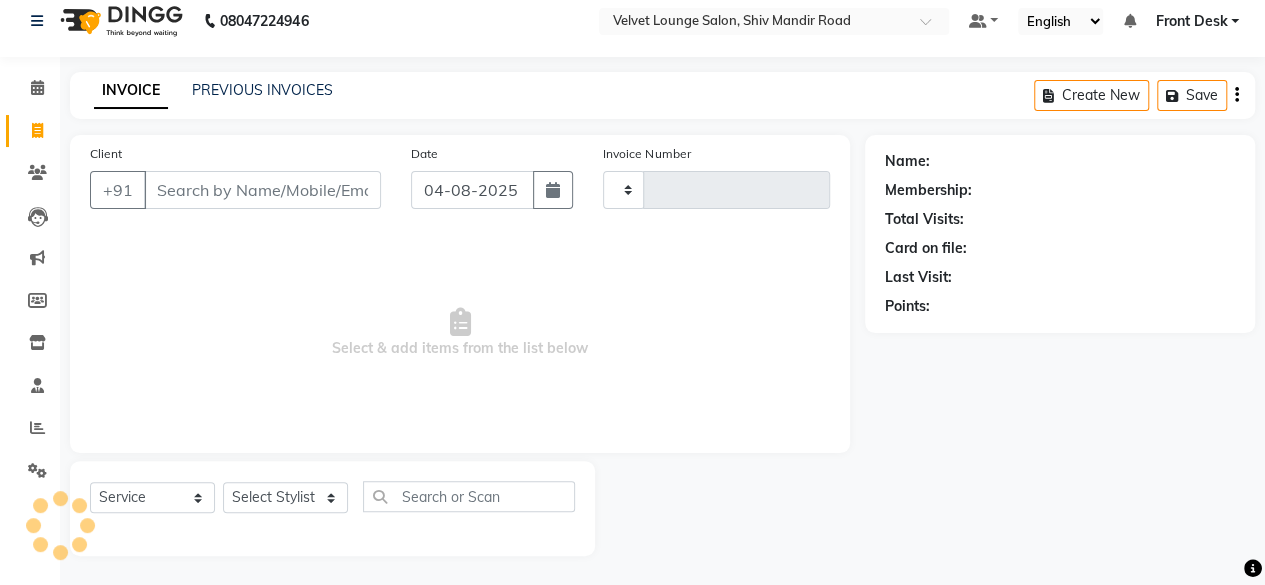 type on "1367" 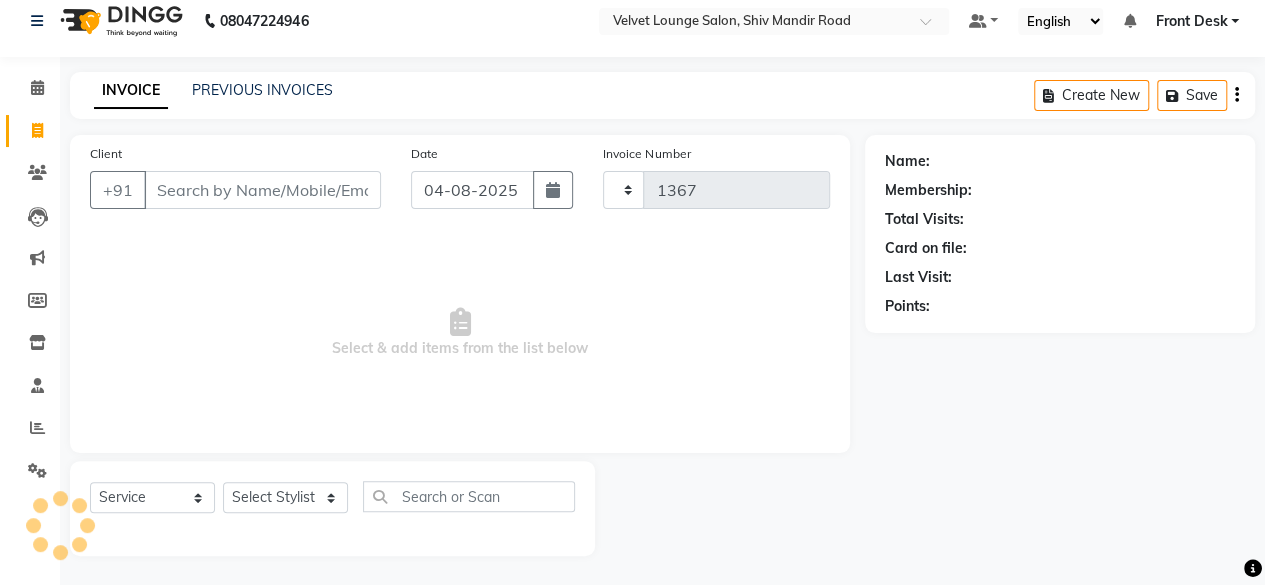 select on "5962" 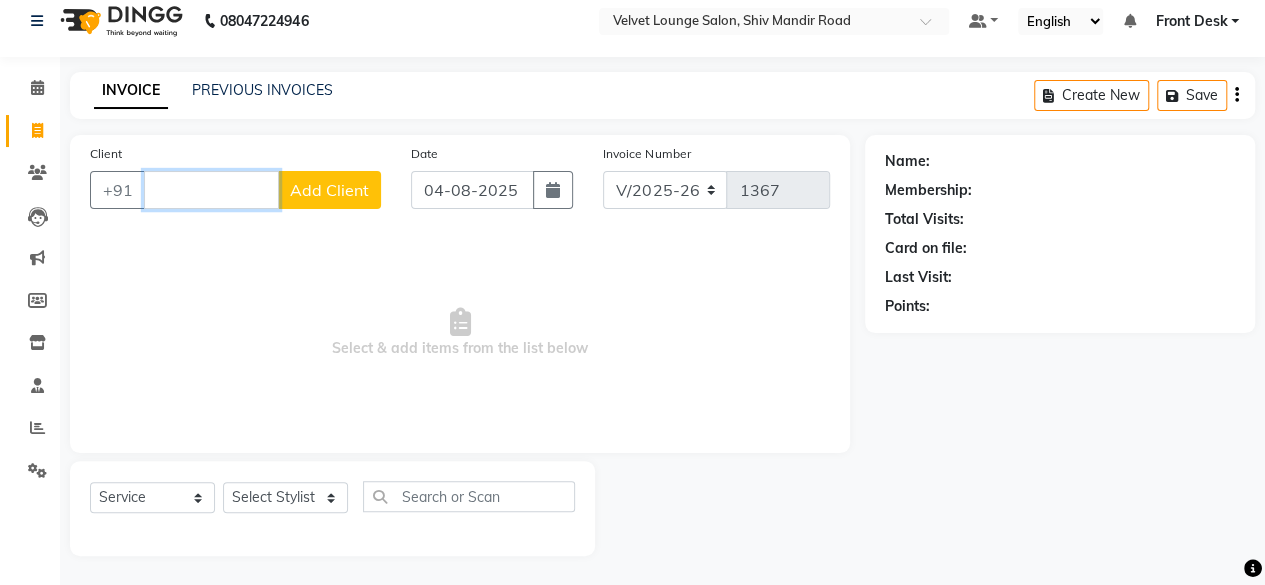 type 